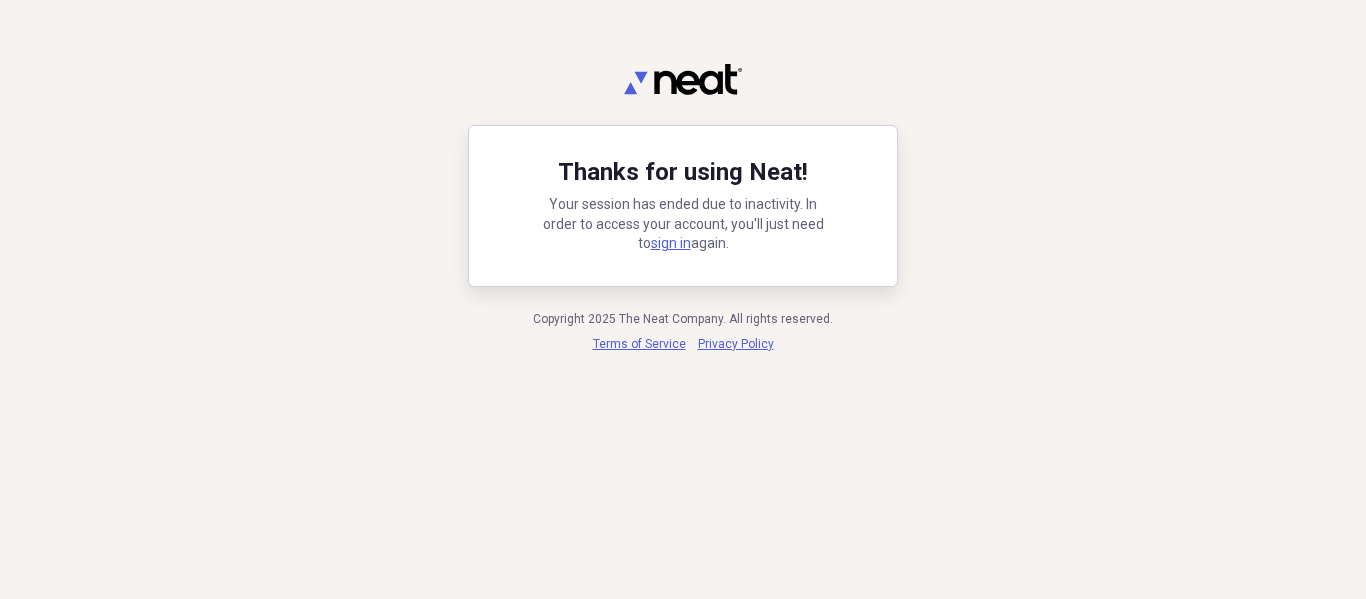 scroll, scrollTop: 0, scrollLeft: 0, axis: both 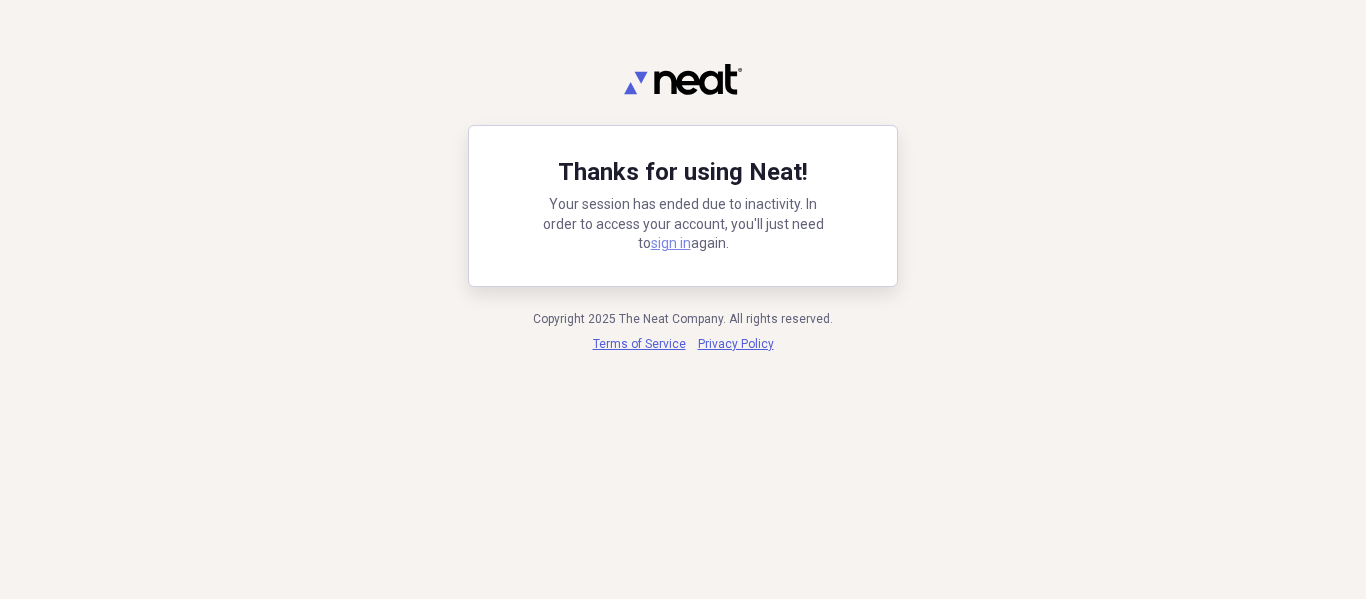 click on "sign in" at bounding box center (671, 243) 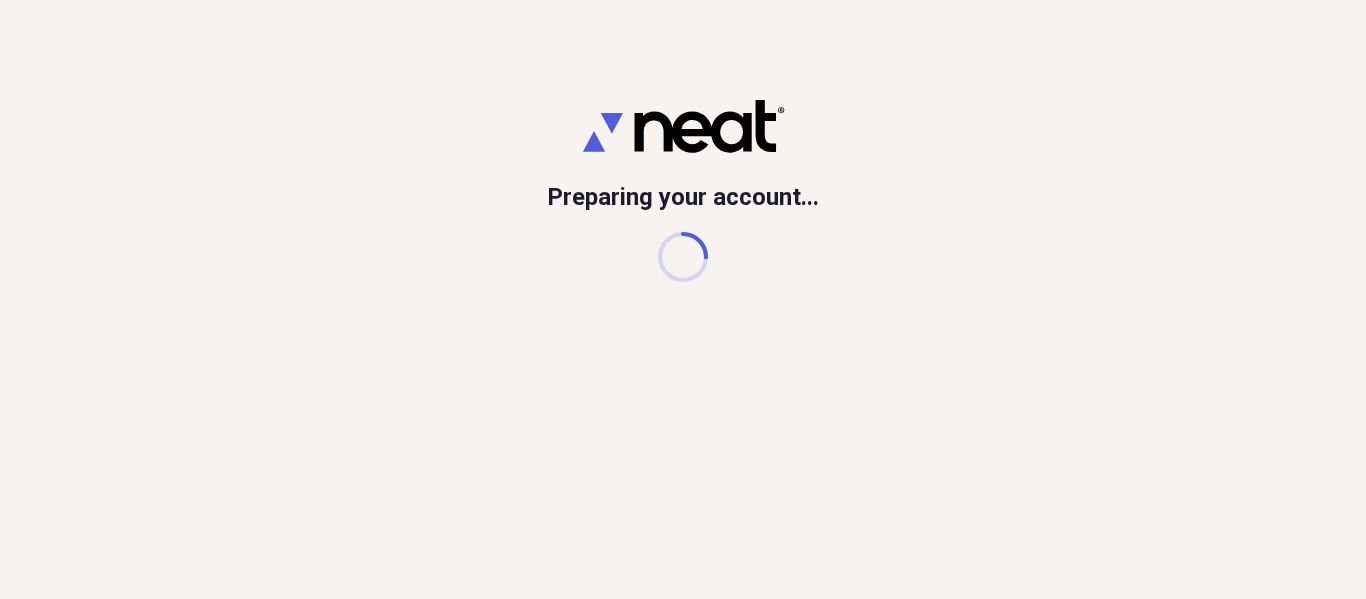 scroll, scrollTop: 0, scrollLeft: 0, axis: both 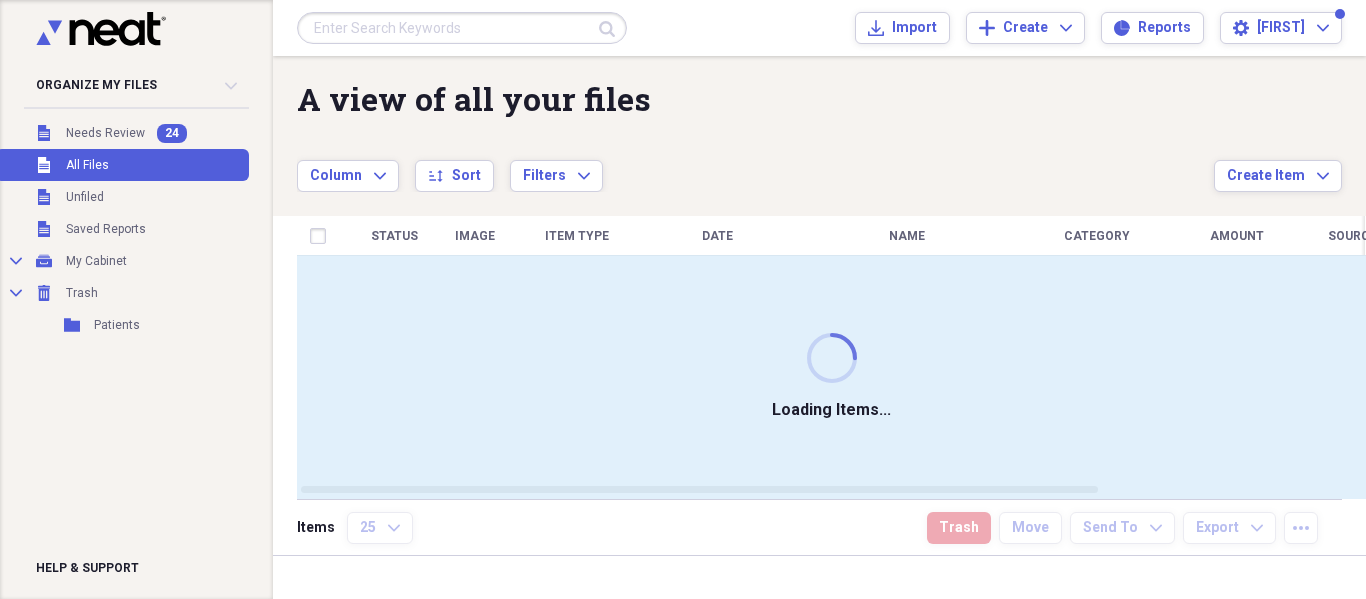 click at bounding box center [462, 28] 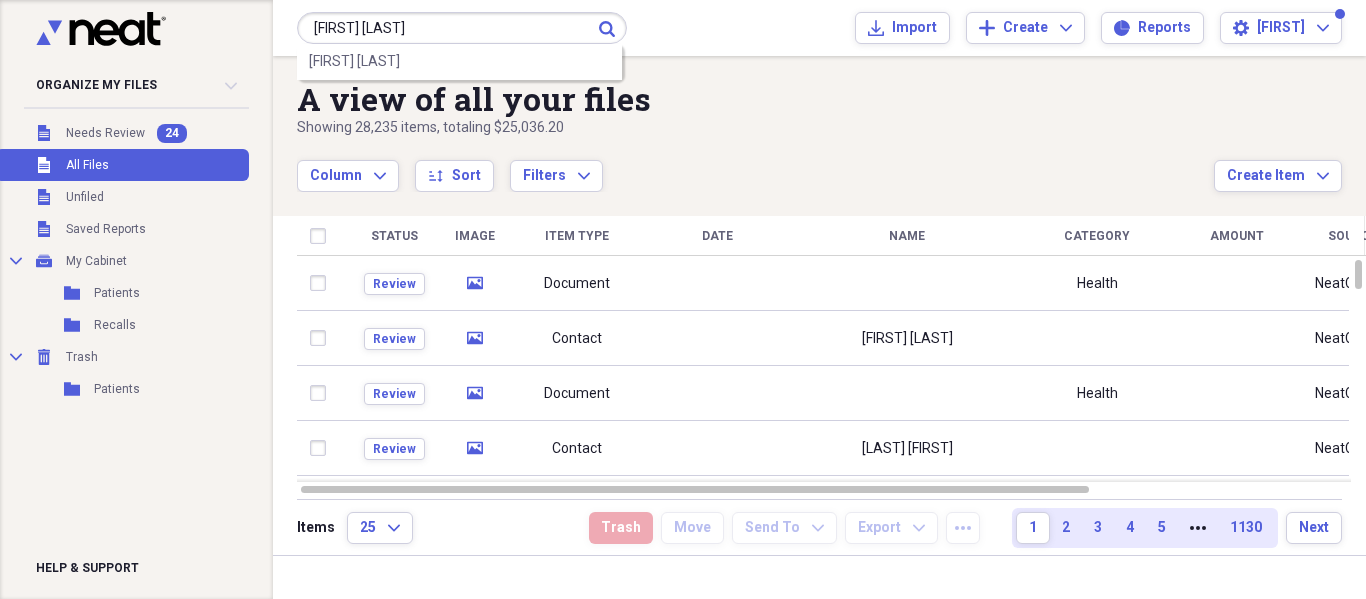 type on "[FIRST] [LAST]" 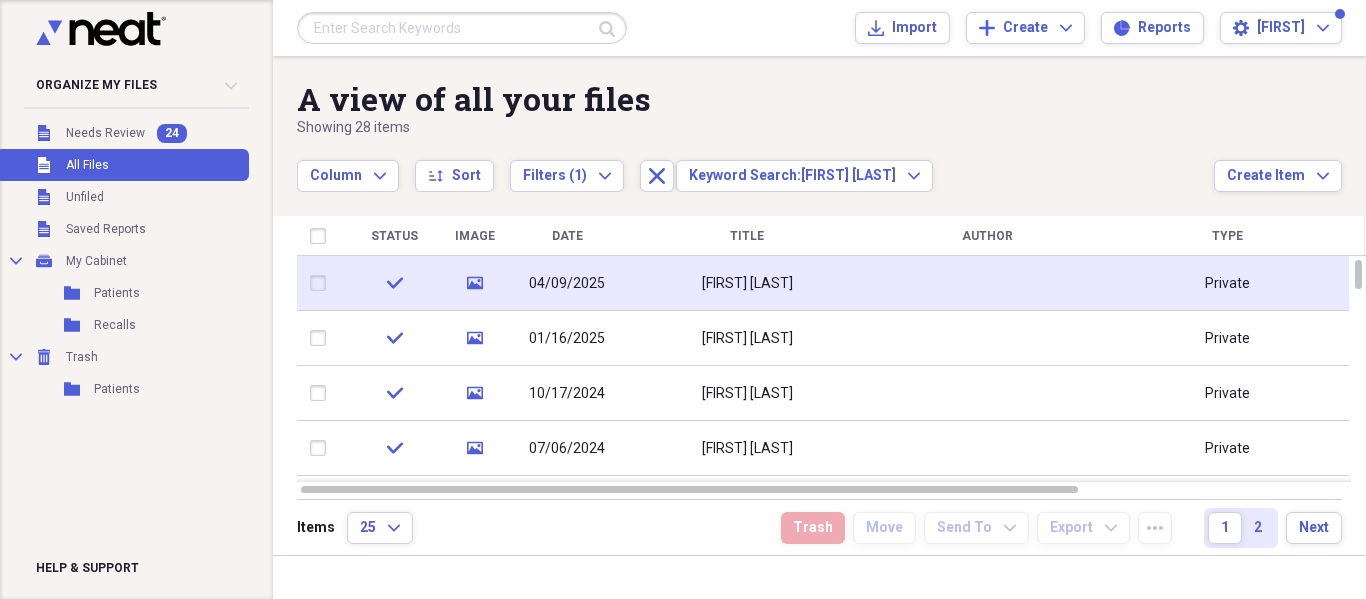 click on "[FIRST] [LAST]" at bounding box center (747, 283) 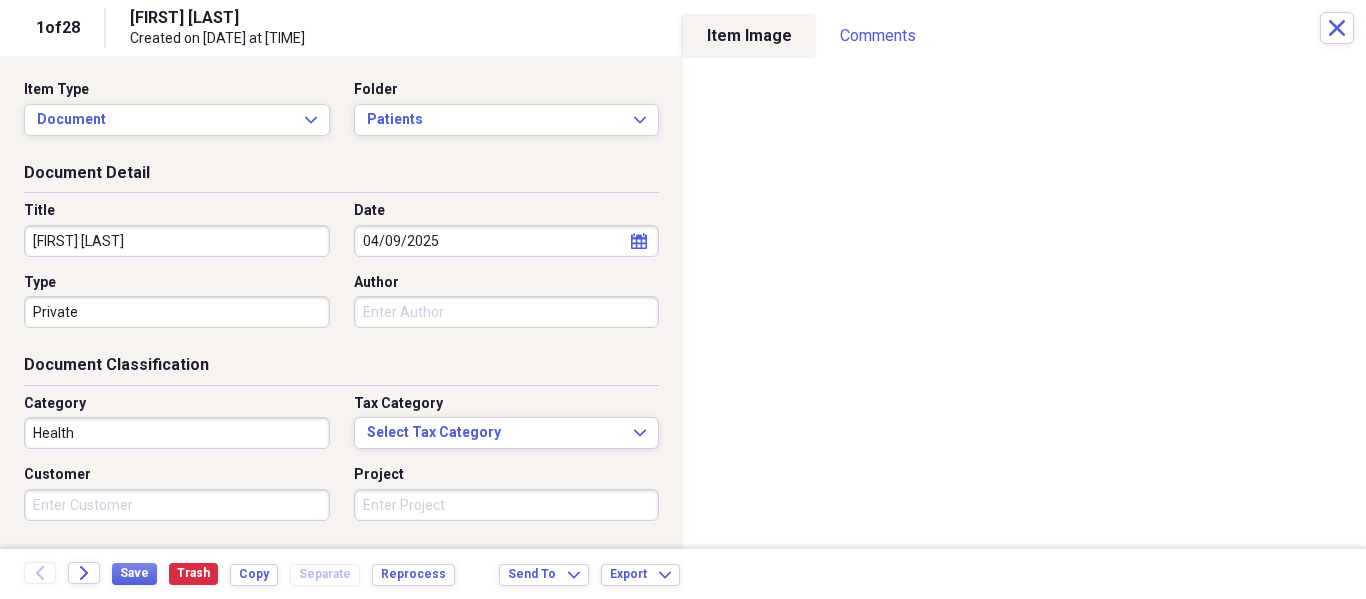click on "1  of  28 [FIRST] [LAST] Created on [DATE] at [TIME] Close" at bounding box center [683, 28] 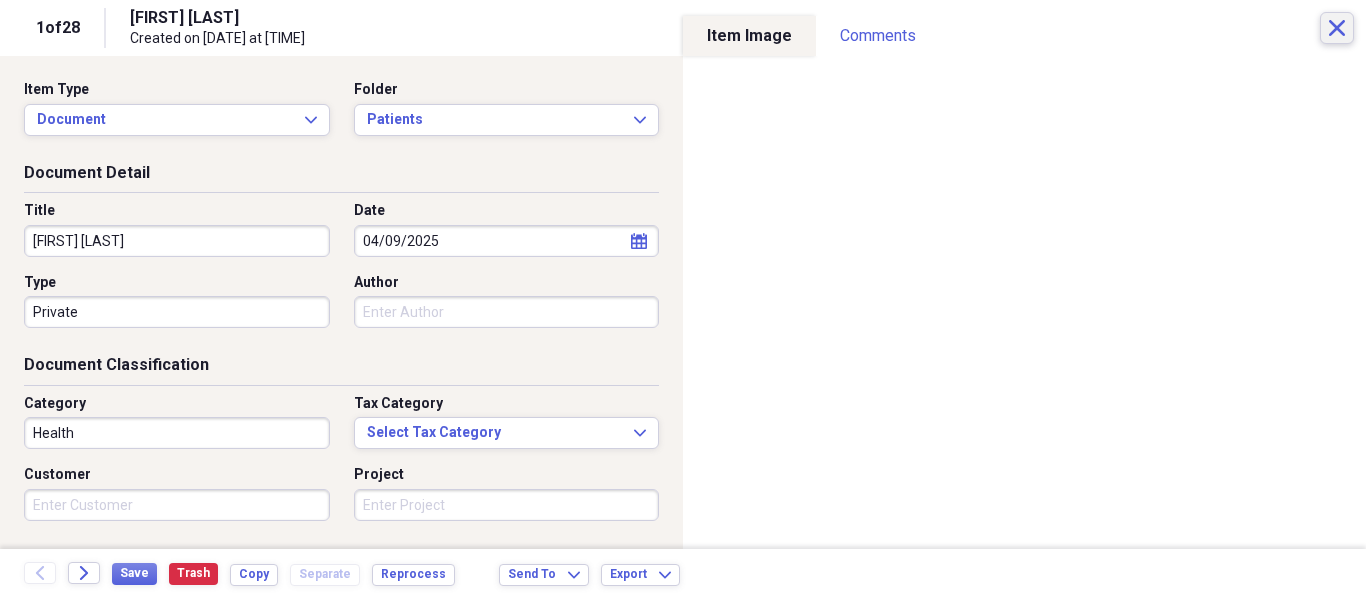 click 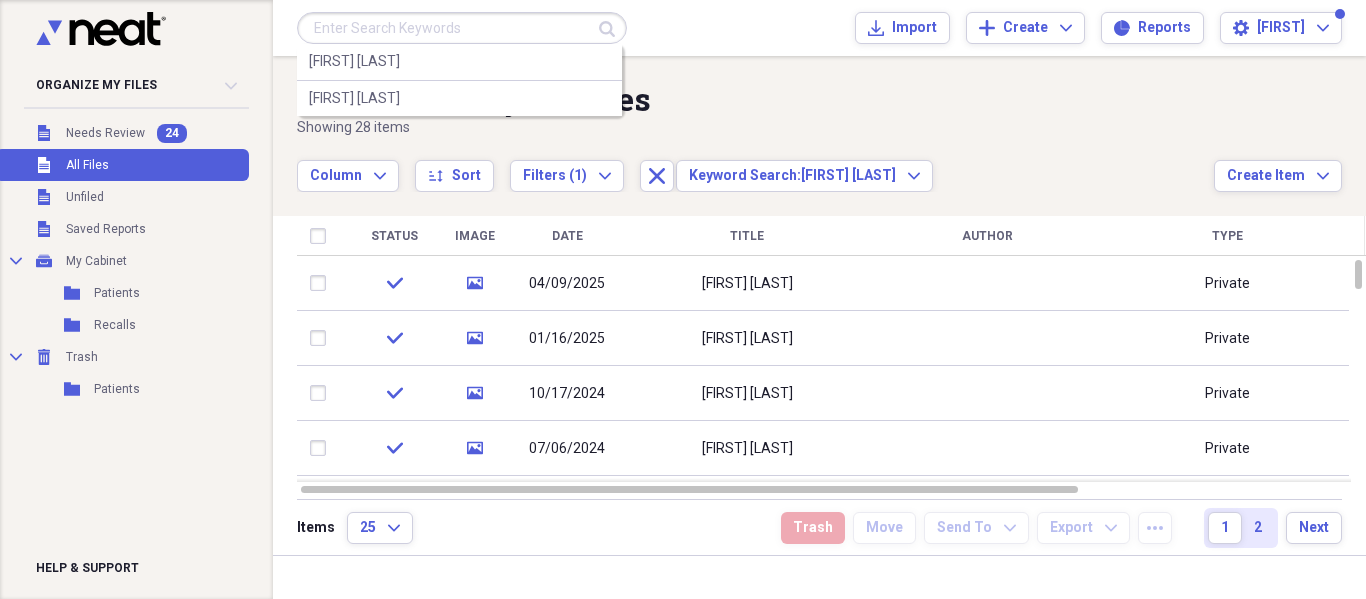 drag, startPoint x: 419, startPoint y: 27, endPoint x: 438, endPoint y: 42, distance: 24.207438 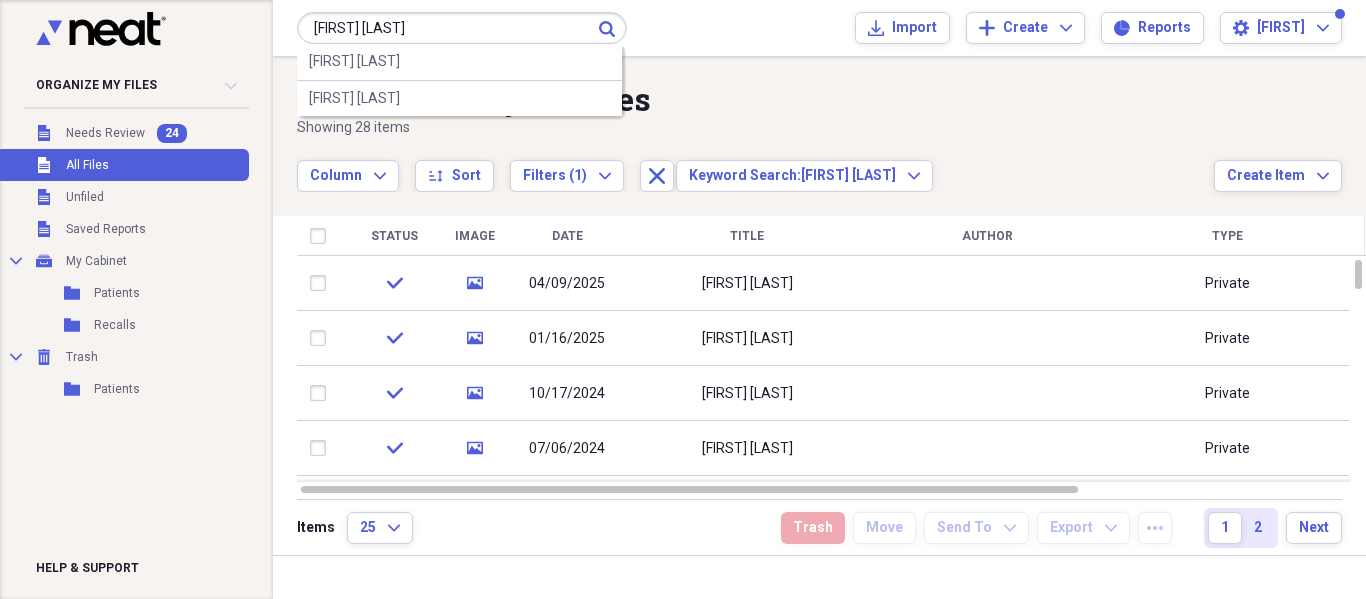 type on "[FIRST] [LAST]" 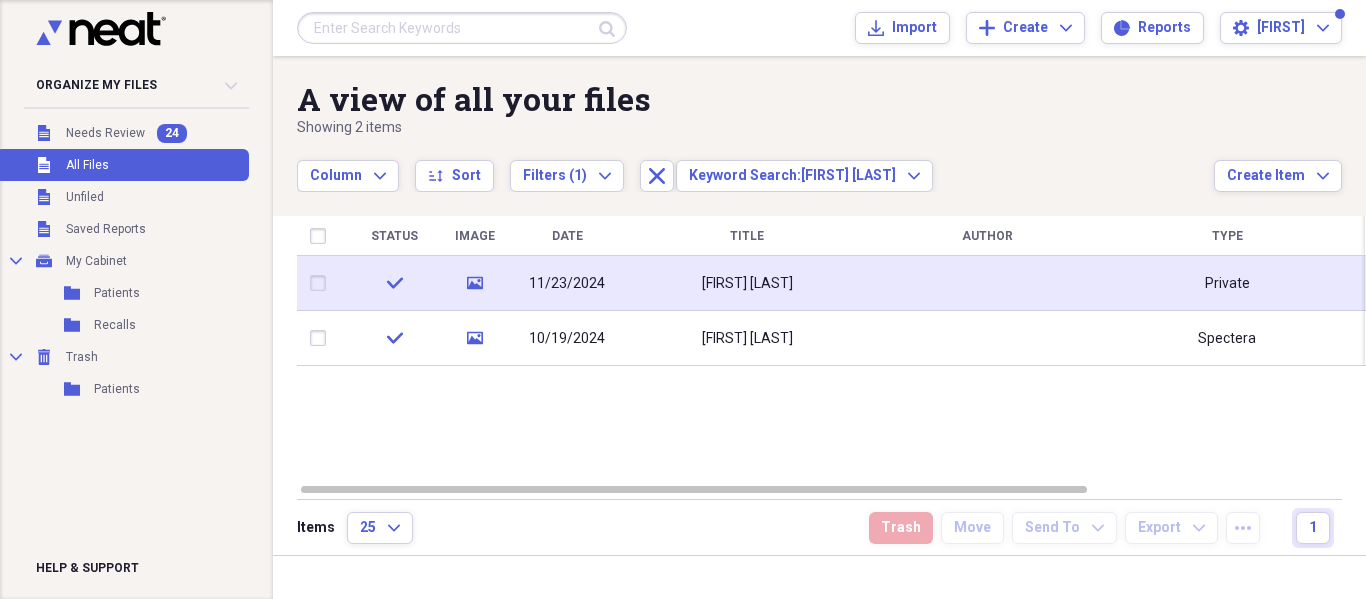click on "[FIRST] [LAST]" at bounding box center [747, 283] 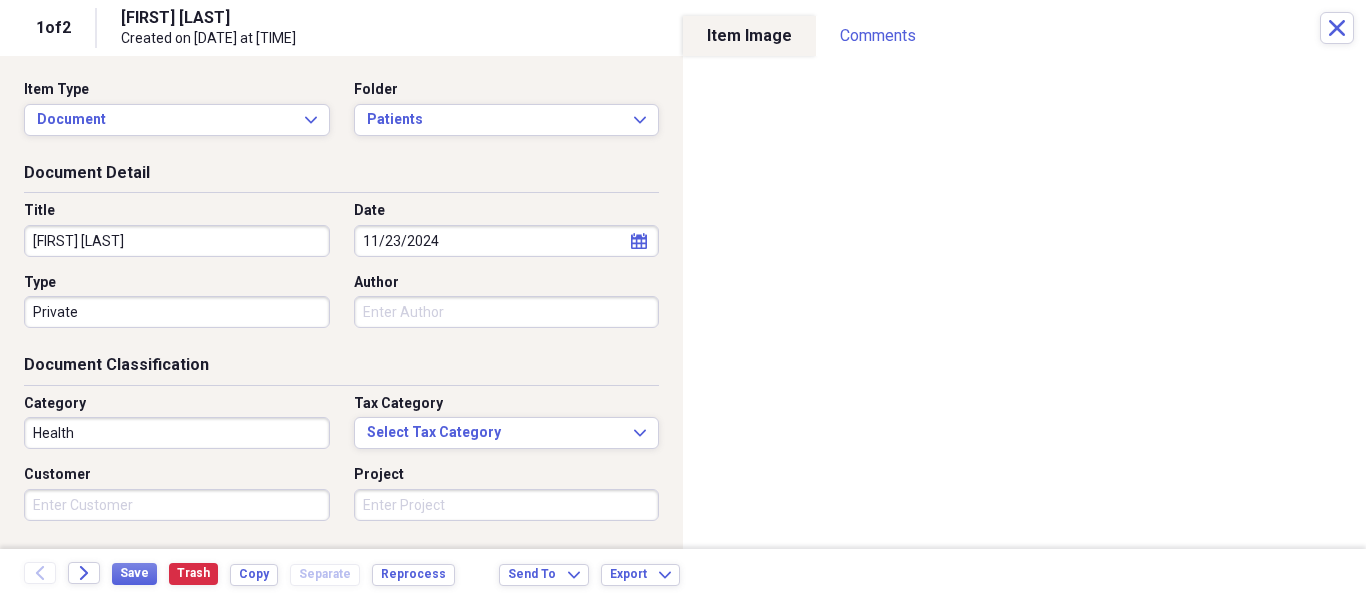 click on "Back Forward Save Trash Copy Separate Reprocess Send To Expand Export Expand" at bounding box center (683, 574) 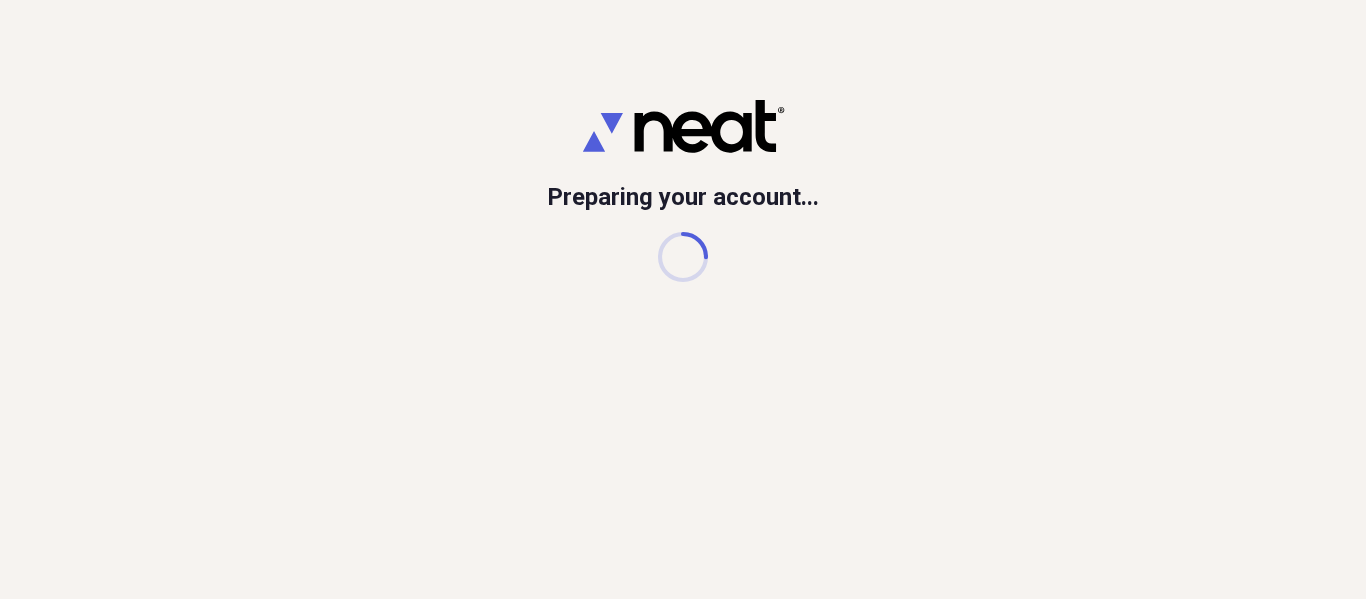 scroll, scrollTop: 0, scrollLeft: 0, axis: both 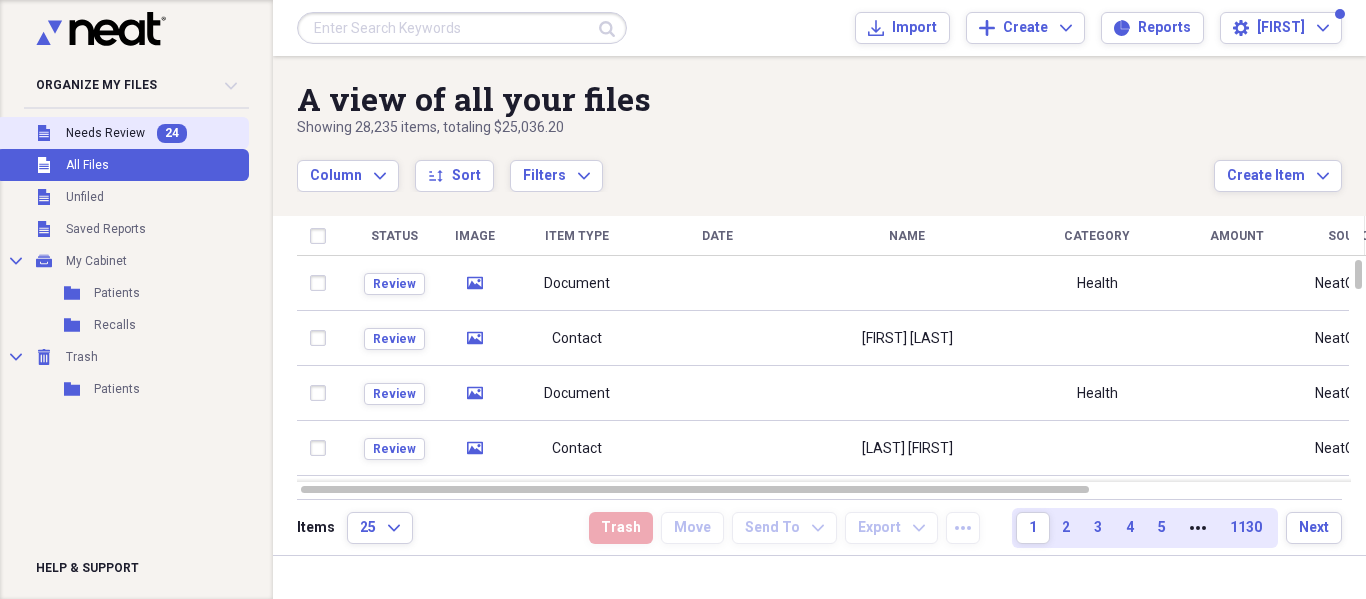 click on "Unfiled Needs Review 24" at bounding box center (122, 133) 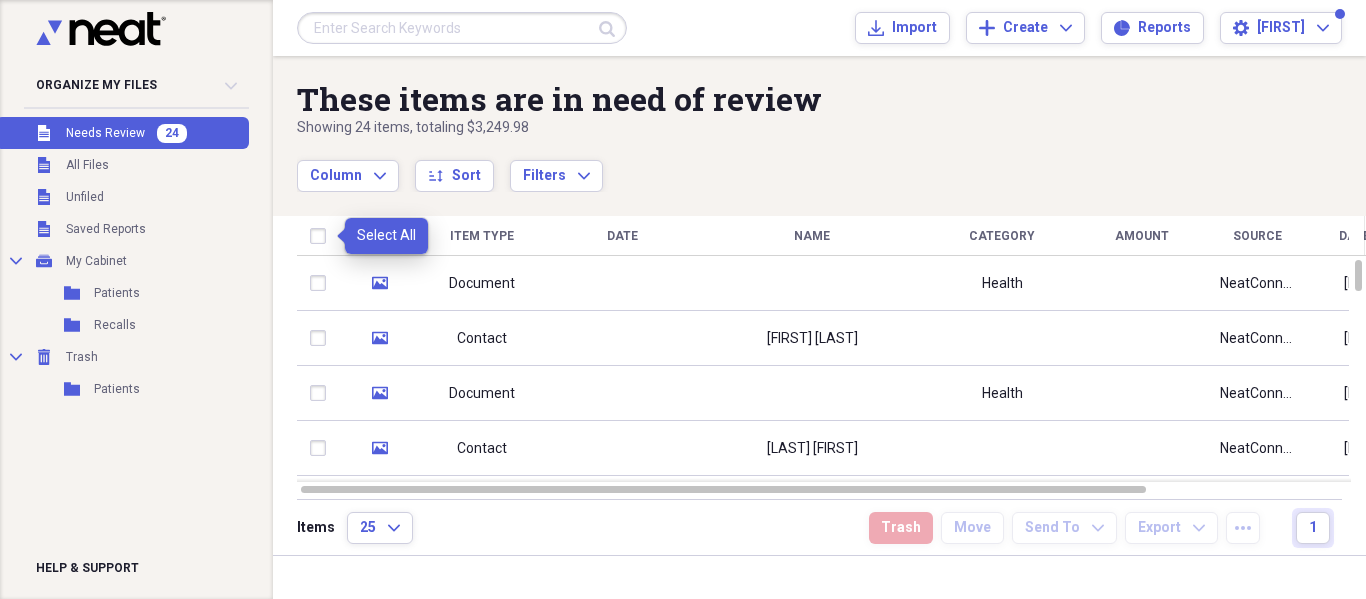 click at bounding box center (322, 236) 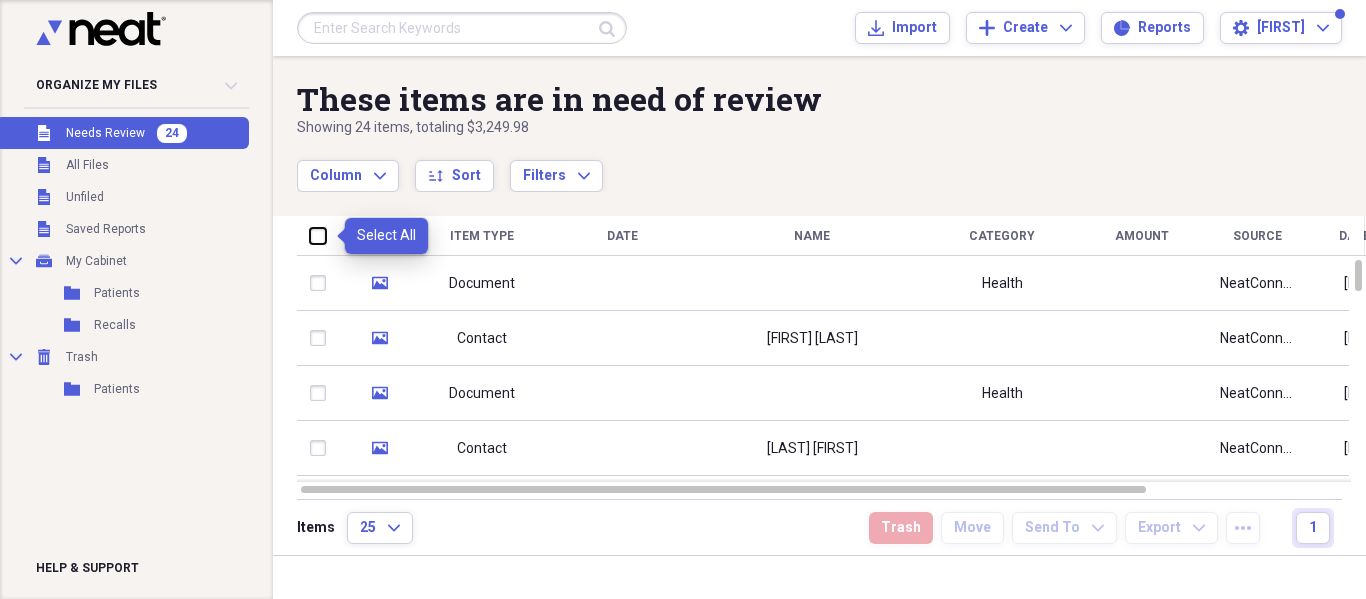 click at bounding box center [310, 235] 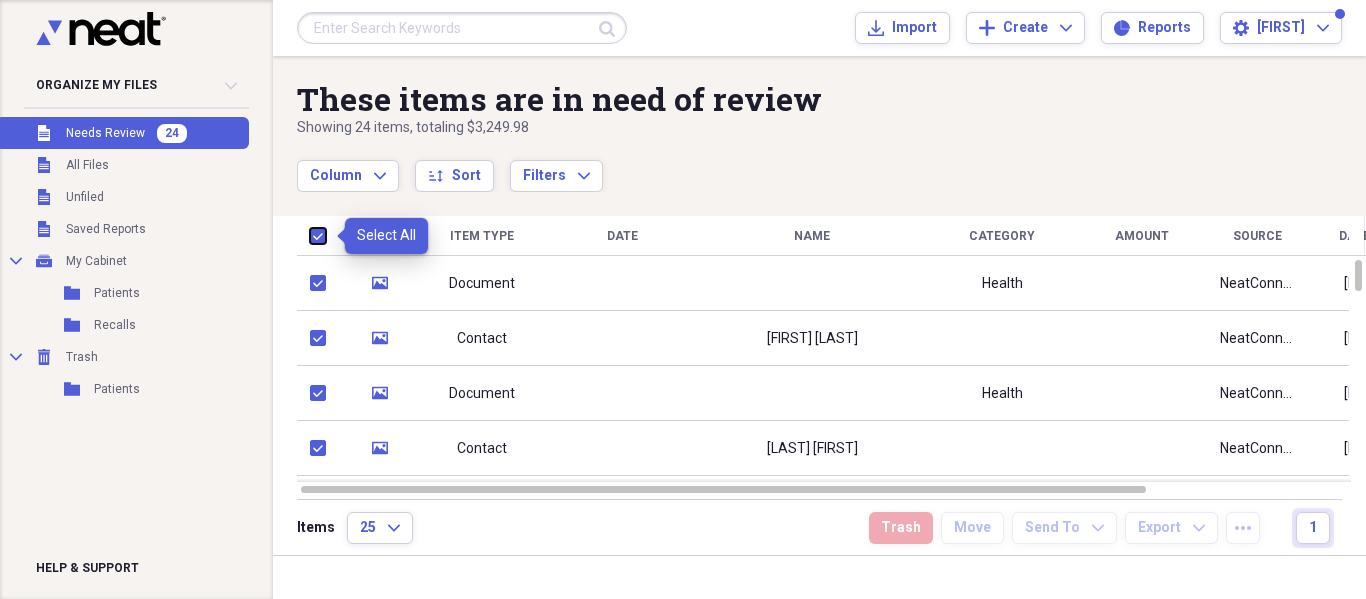 checkbox on "true" 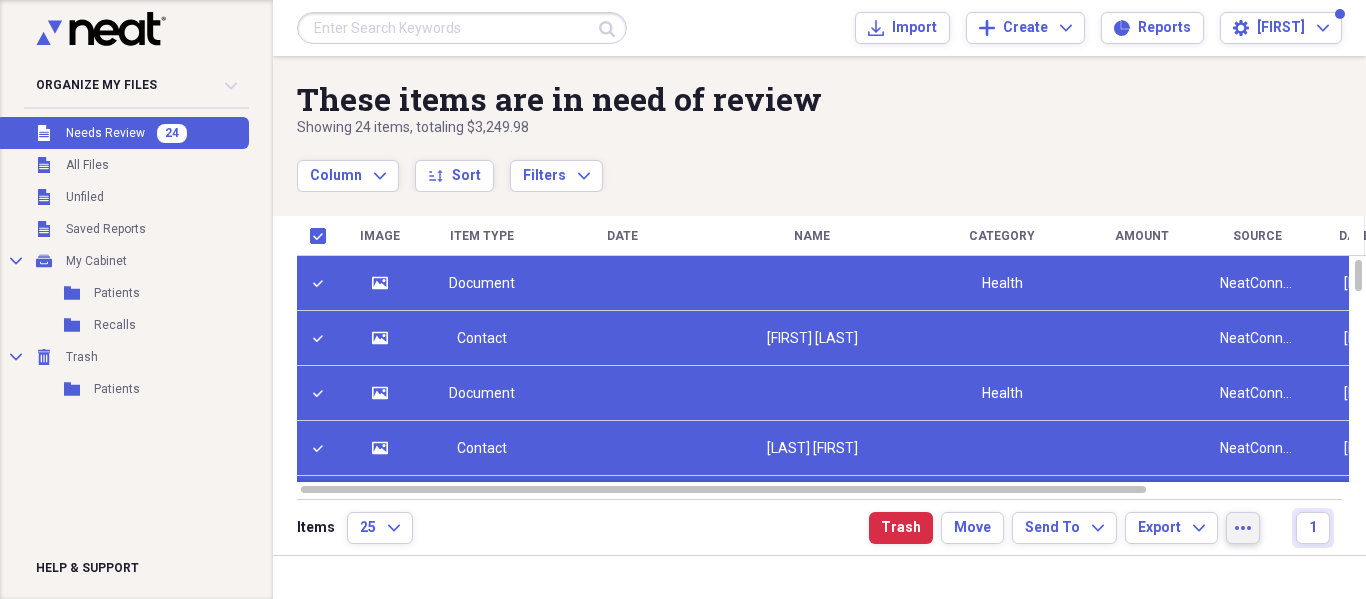 click on "more" at bounding box center (1243, 528) 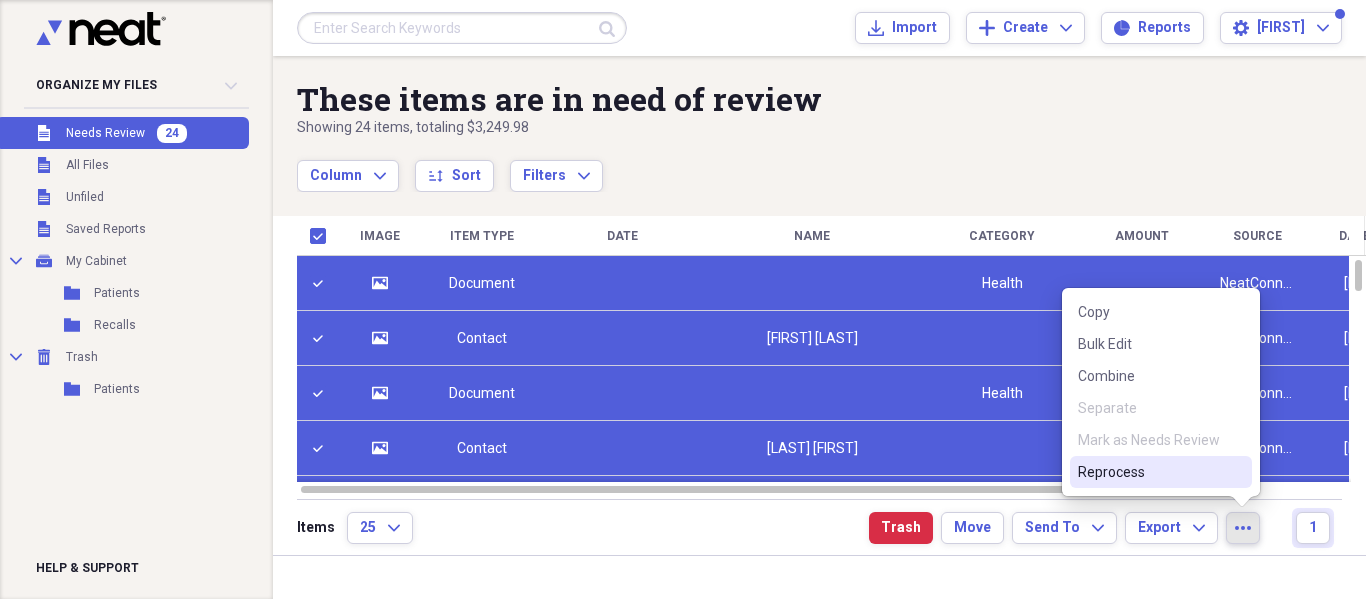 click on "Reprocess" at bounding box center (1161, 472) 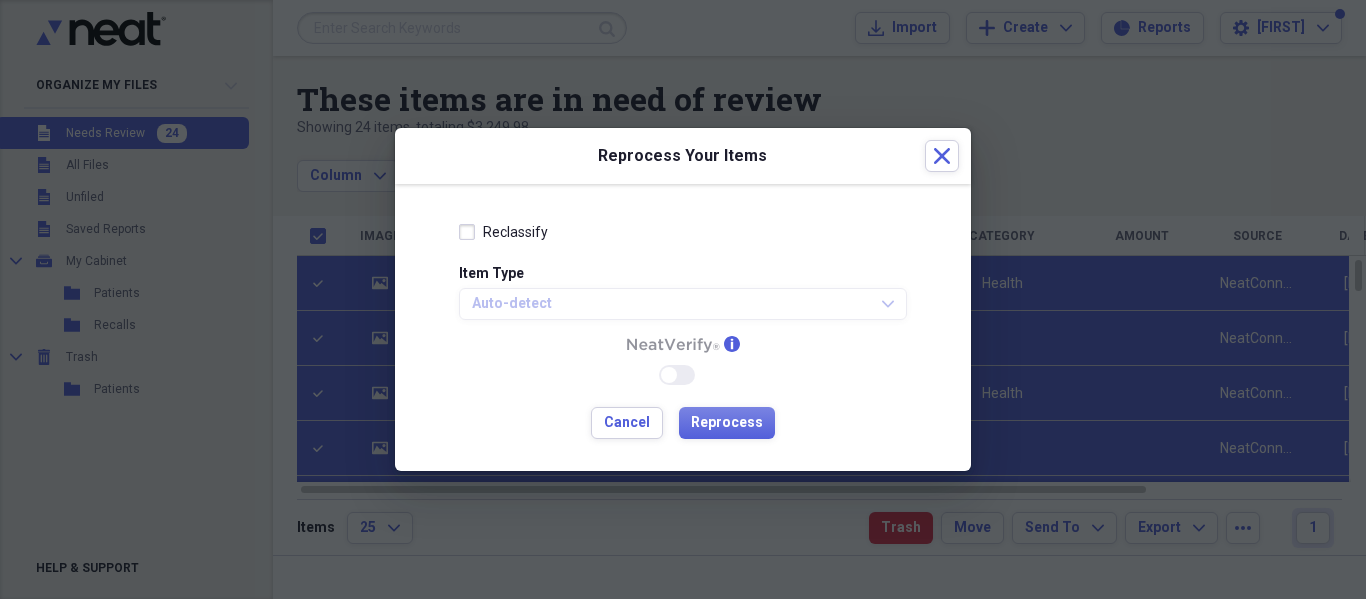 click on "Reclassify" at bounding box center (515, 232) 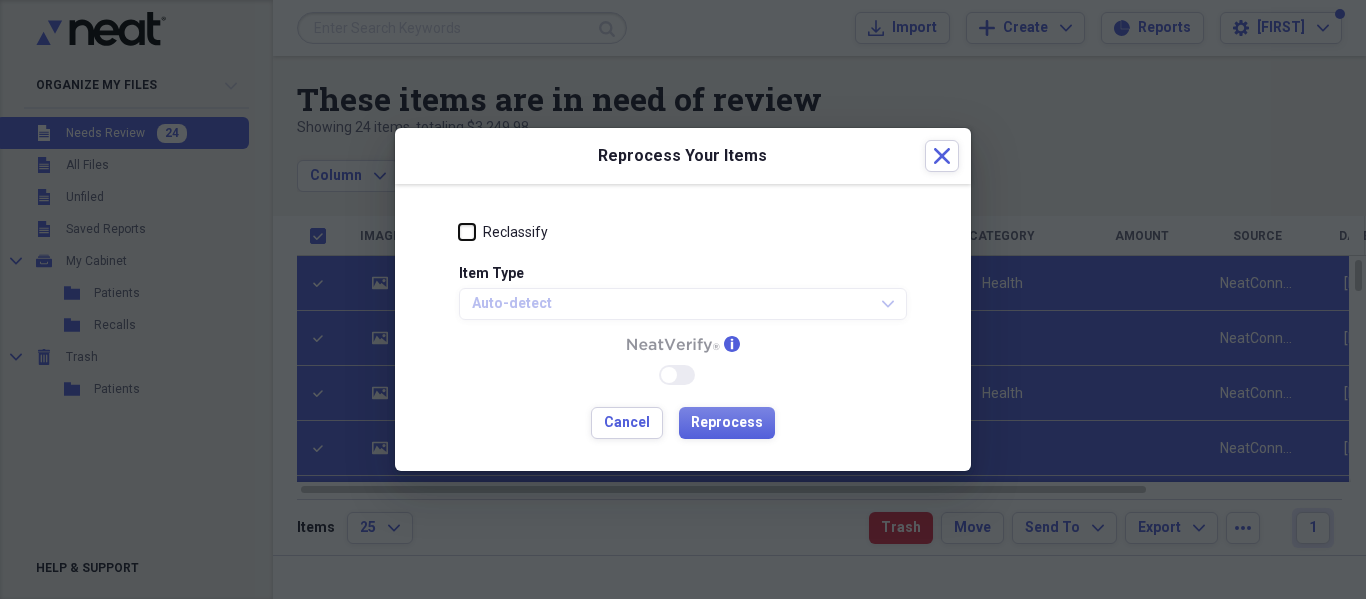 click on "Reclassify" at bounding box center (459, 232) 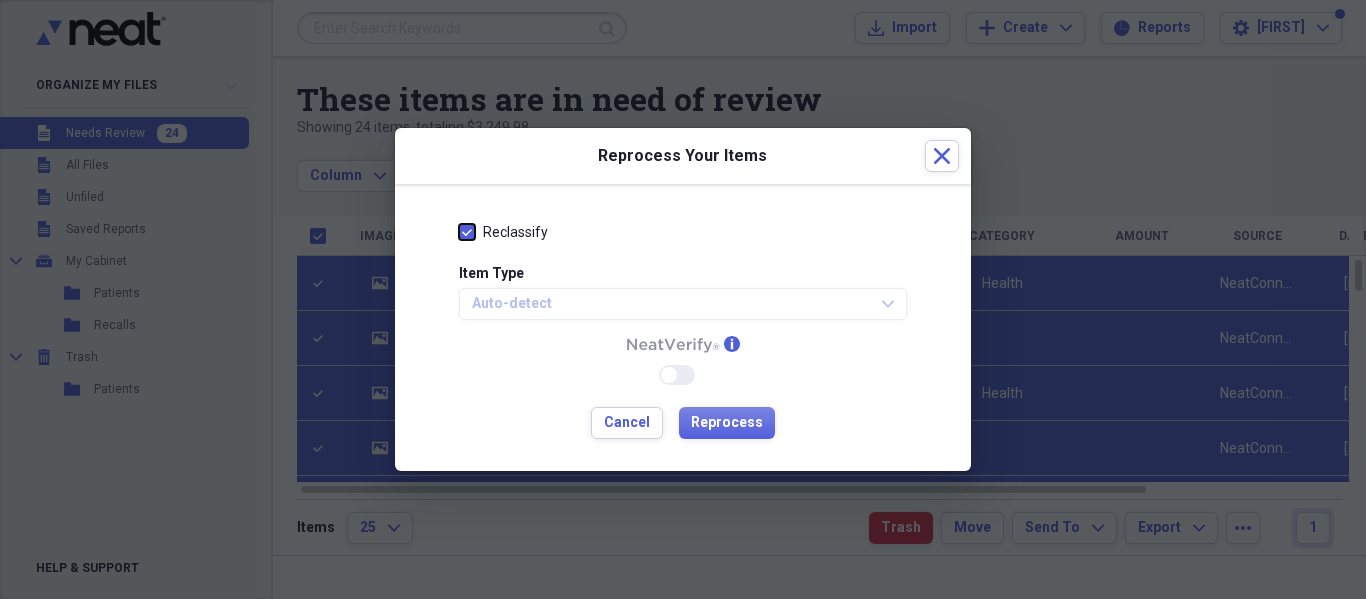 checkbox on "true" 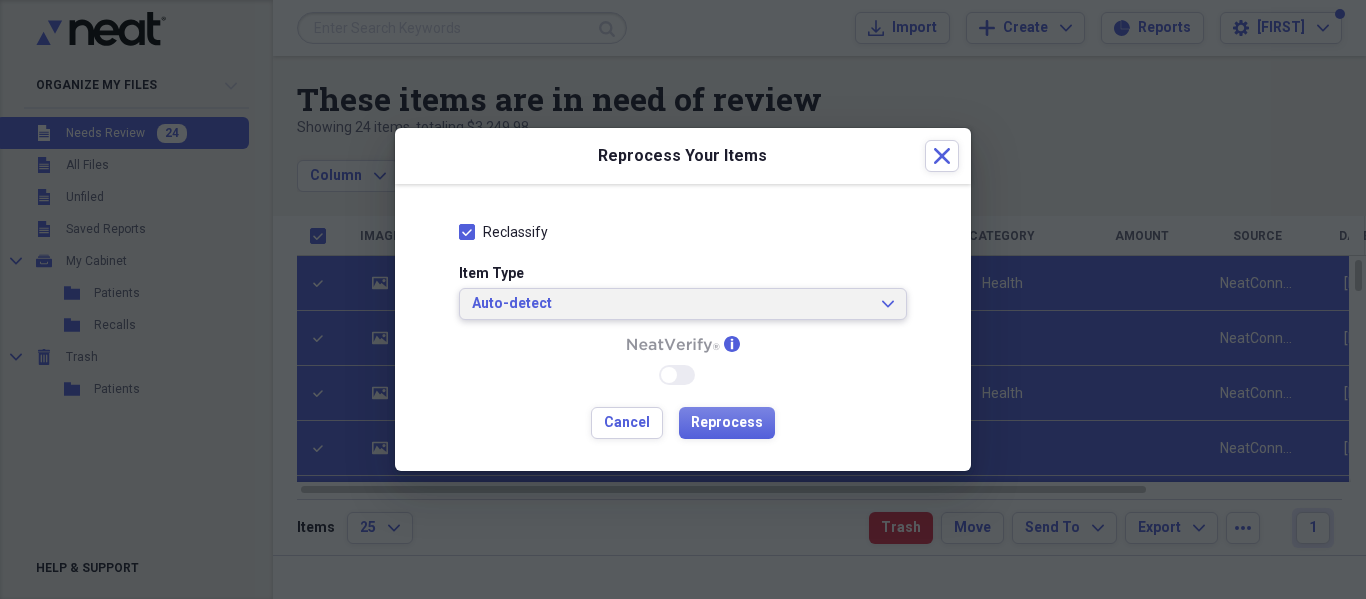 click on "Auto-detect Expand" at bounding box center [683, 304] 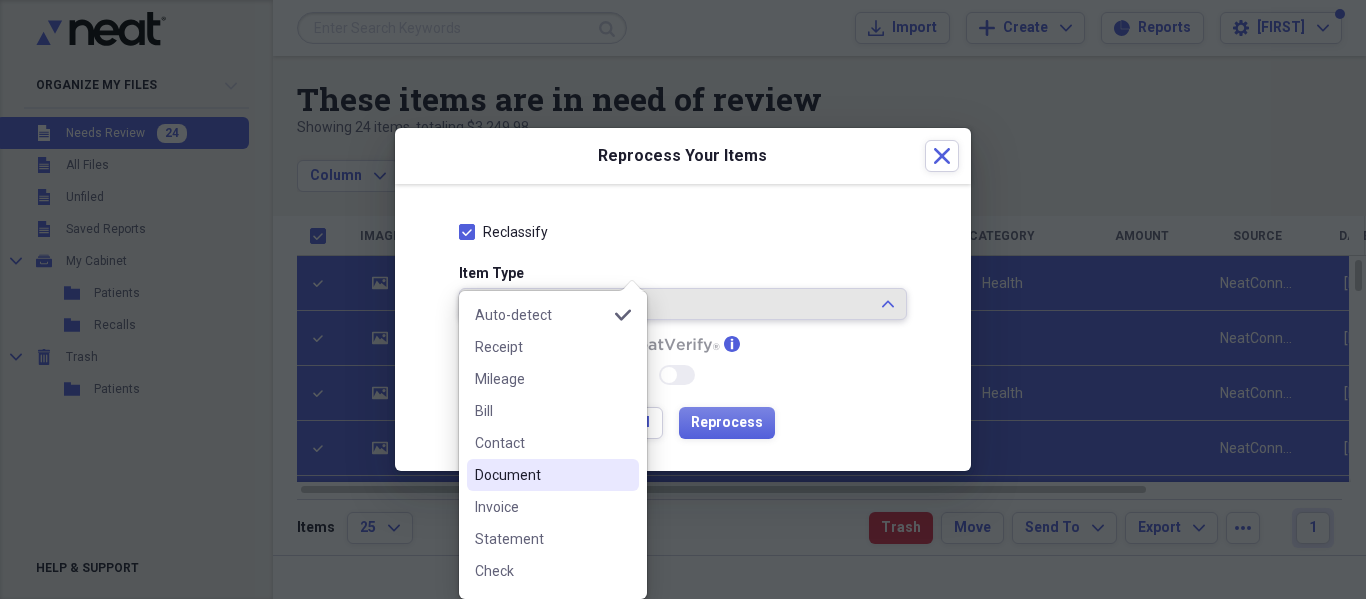 click on "Document" at bounding box center [541, 475] 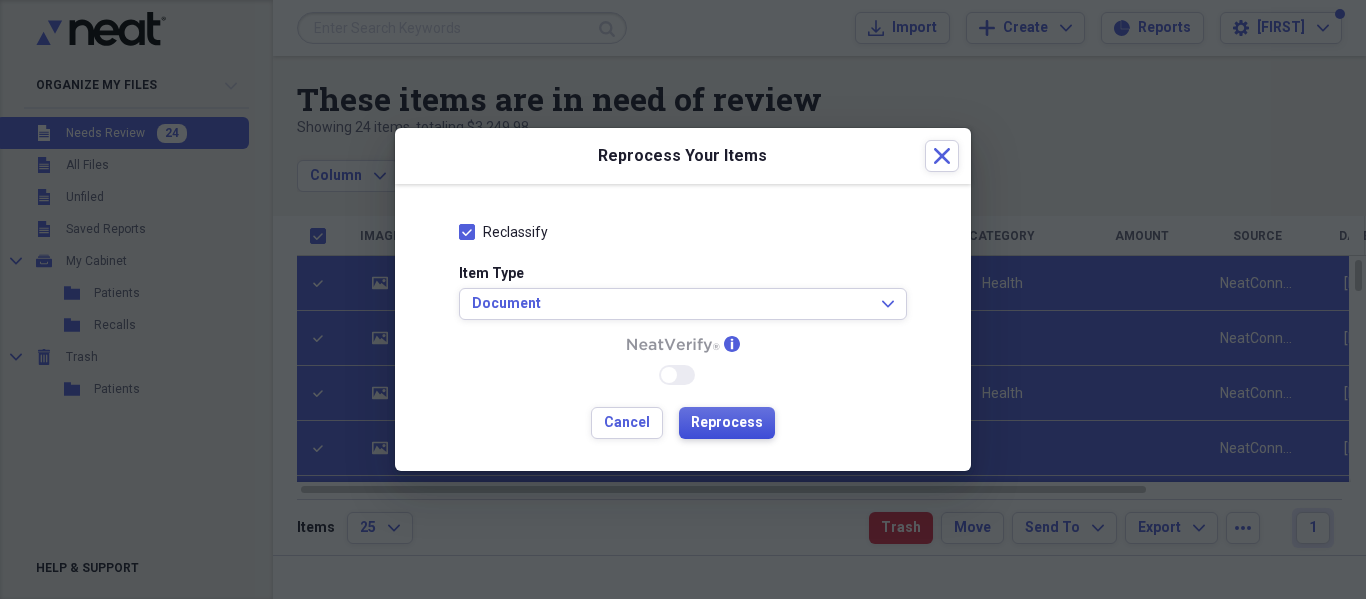click on "Reprocess" at bounding box center [727, 423] 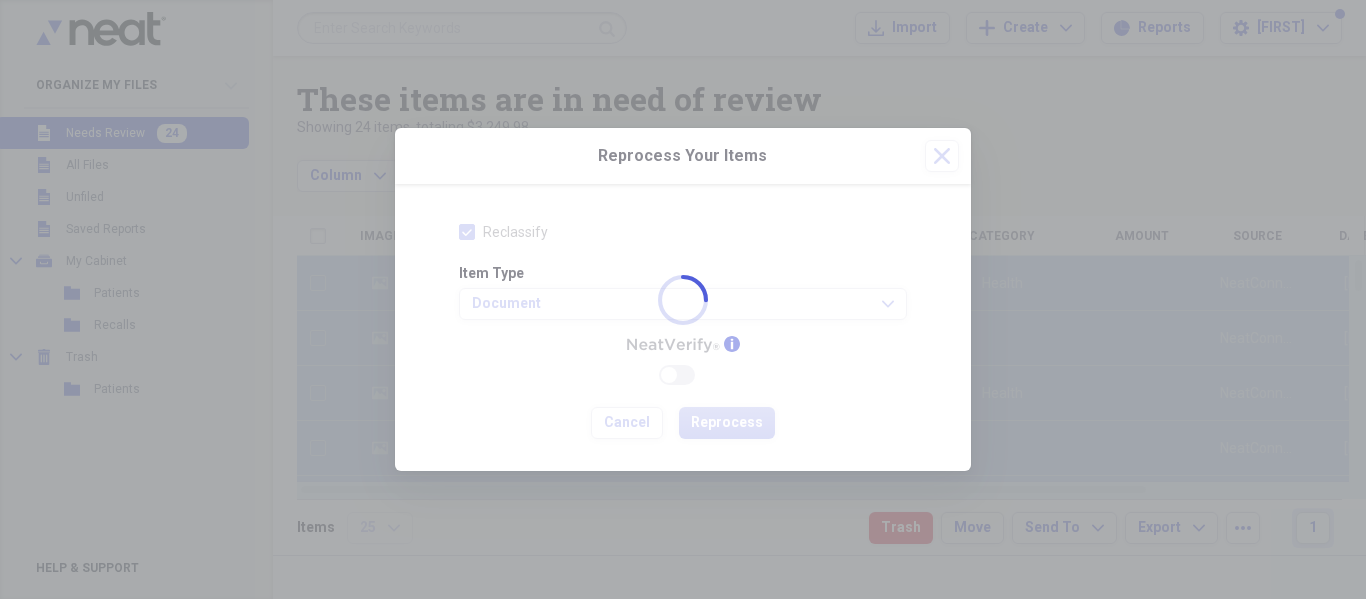 checkbox on "false" 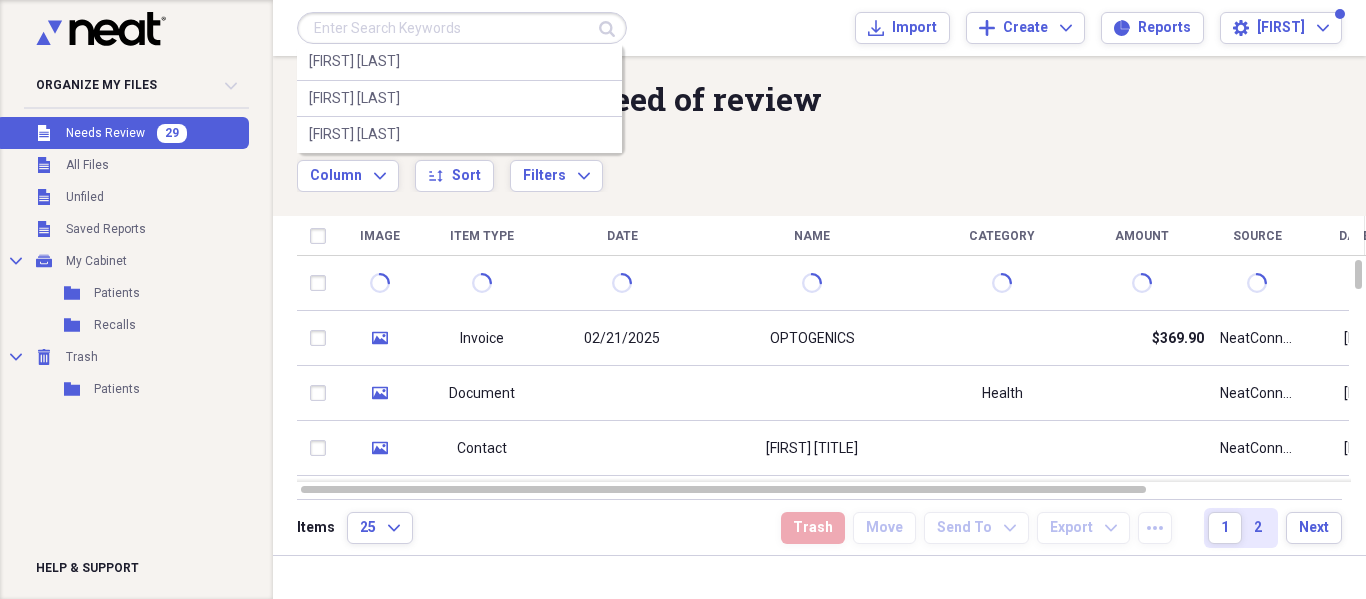 click at bounding box center (462, 28) 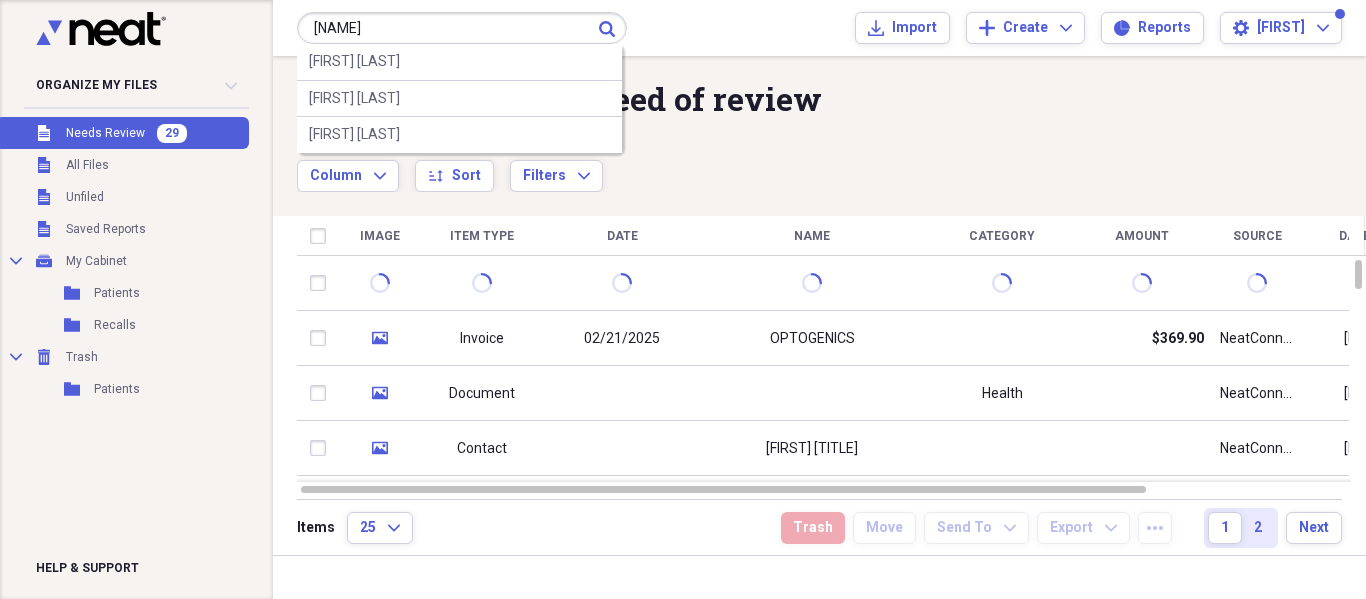type on "lidia" 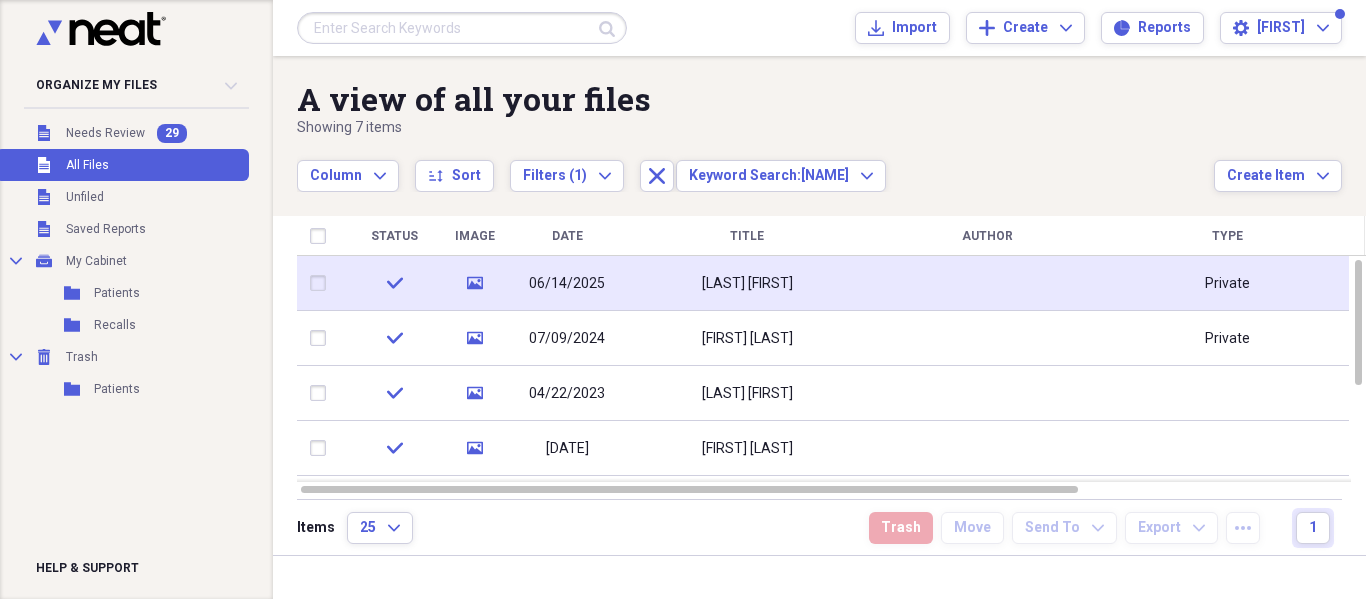click on "Lidia Phillips" at bounding box center (747, 283) 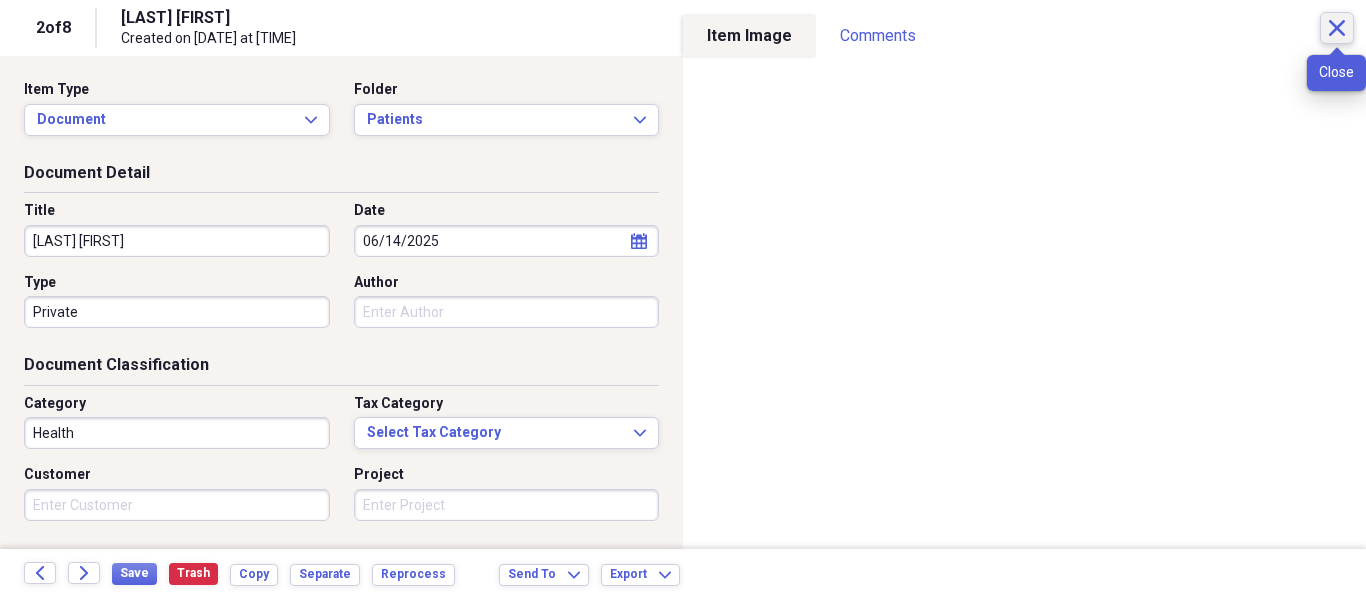 click on "Close" at bounding box center [1337, 28] 